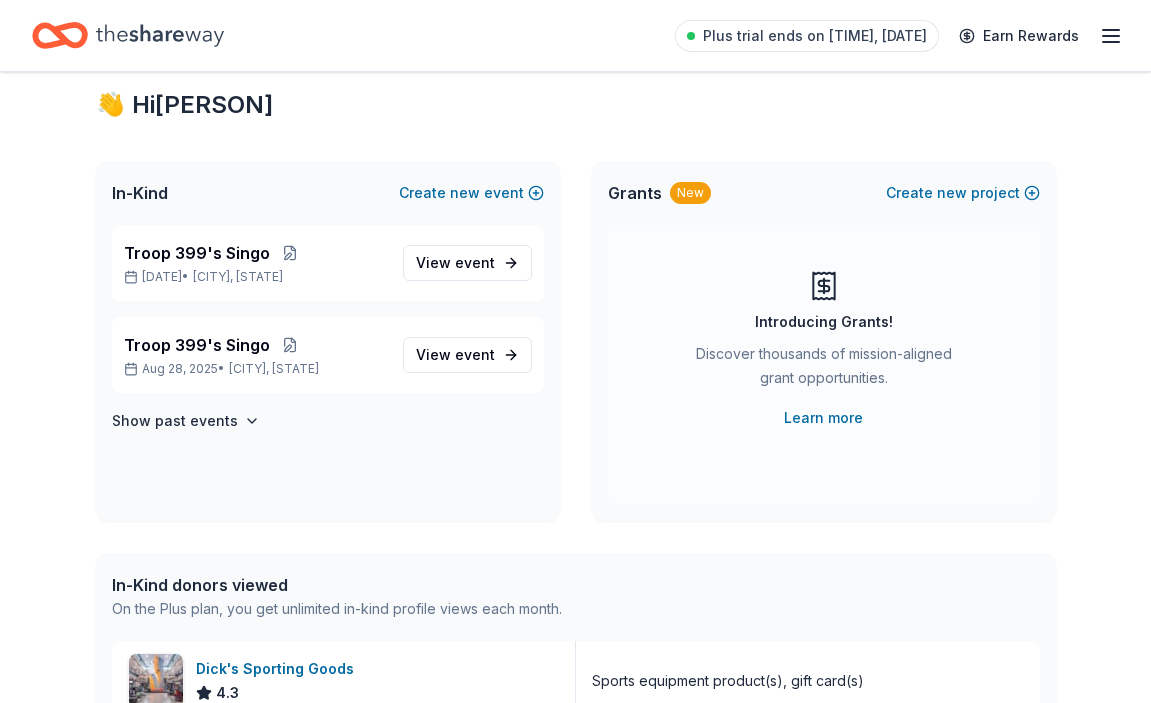 scroll, scrollTop: 49, scrollLeft: 0, axis: vertical 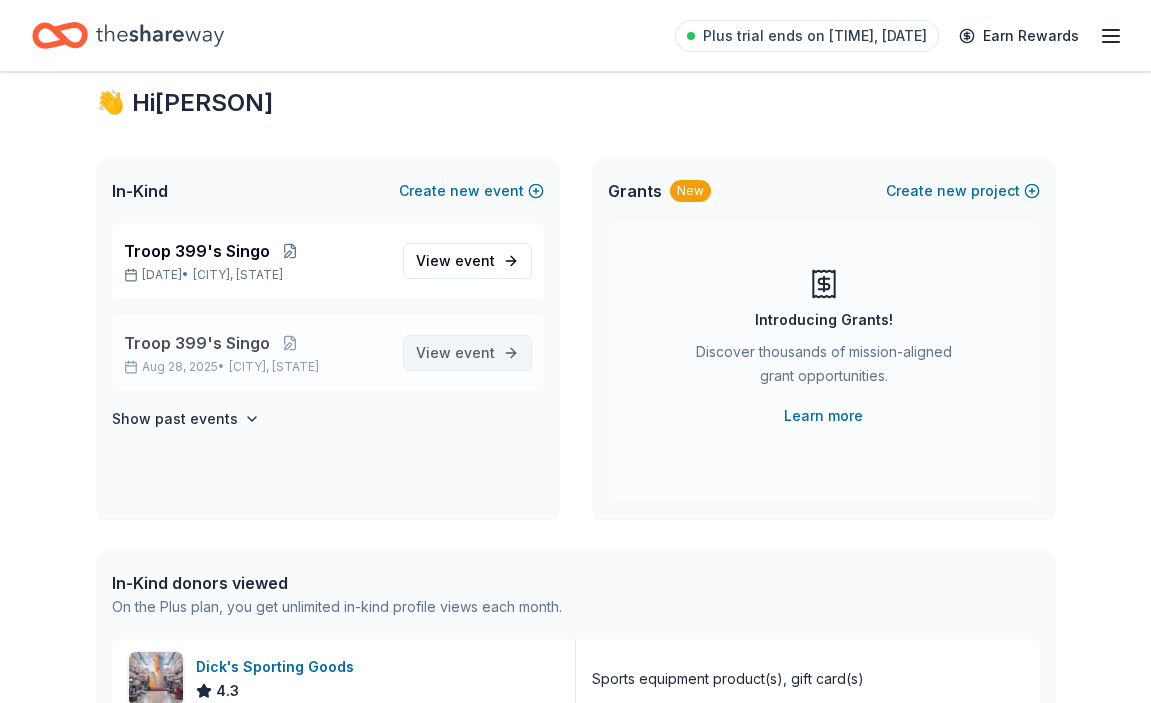 click on "View   event" at bounding box center [455, 353] 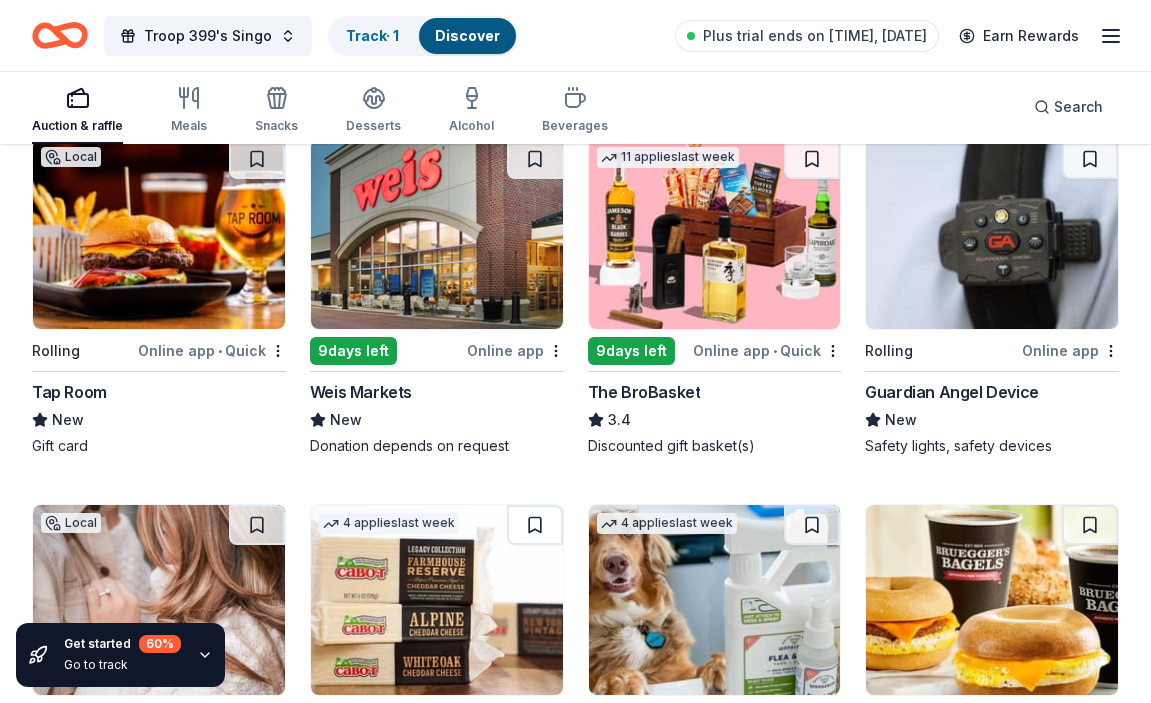 scroll, scrollTop: 1350, scrollLeft: 0, axis: vertical 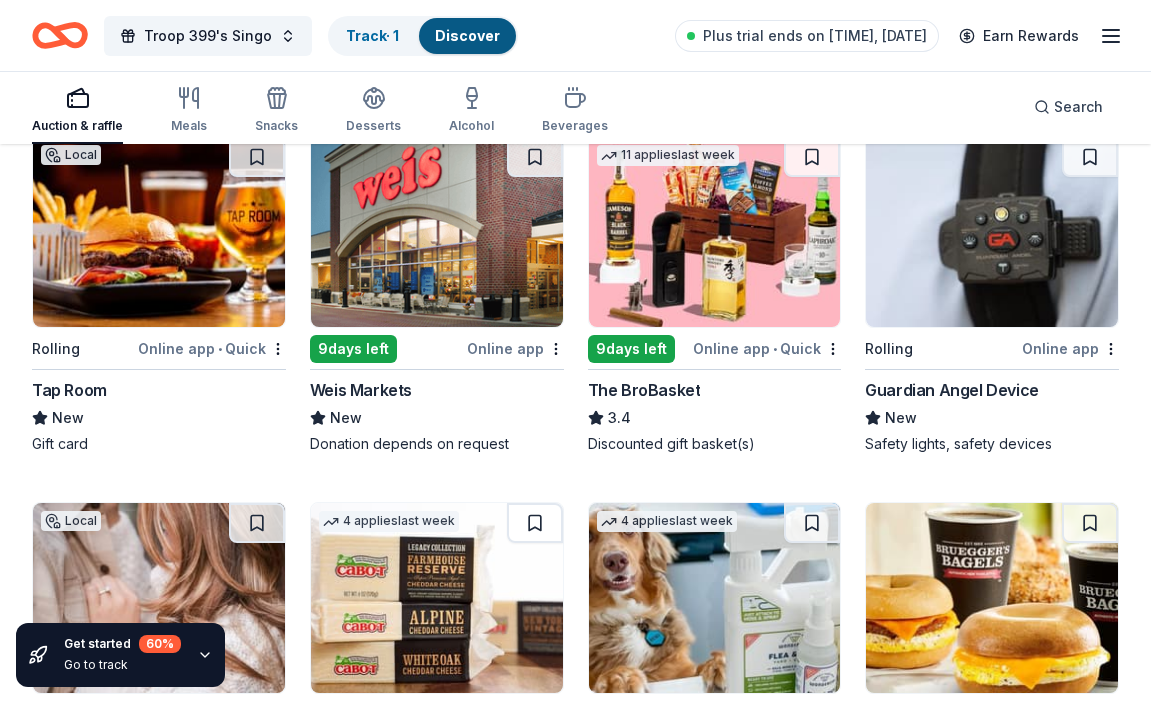 click at bounding box center [715, 232] 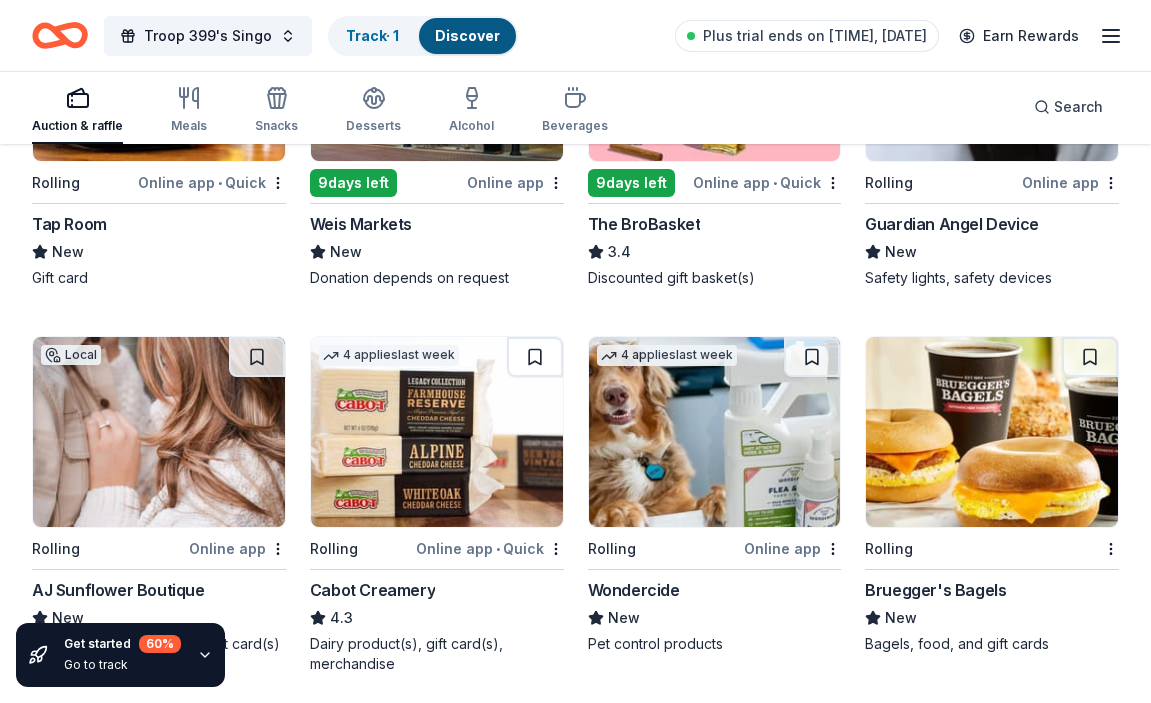 scroll, scrollTop: 1506, scrollLeft: 0, axis: vertical 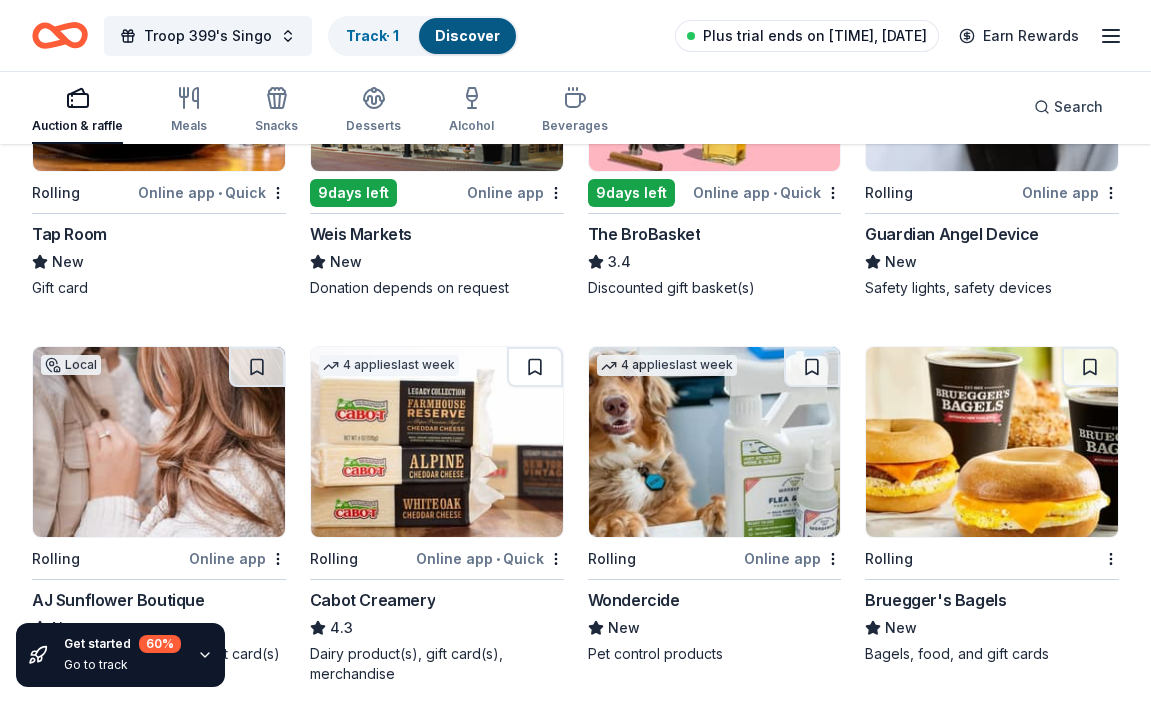 click on "Plus trial ends on [TIME], [DATE]" at bounding box center [815, 36] 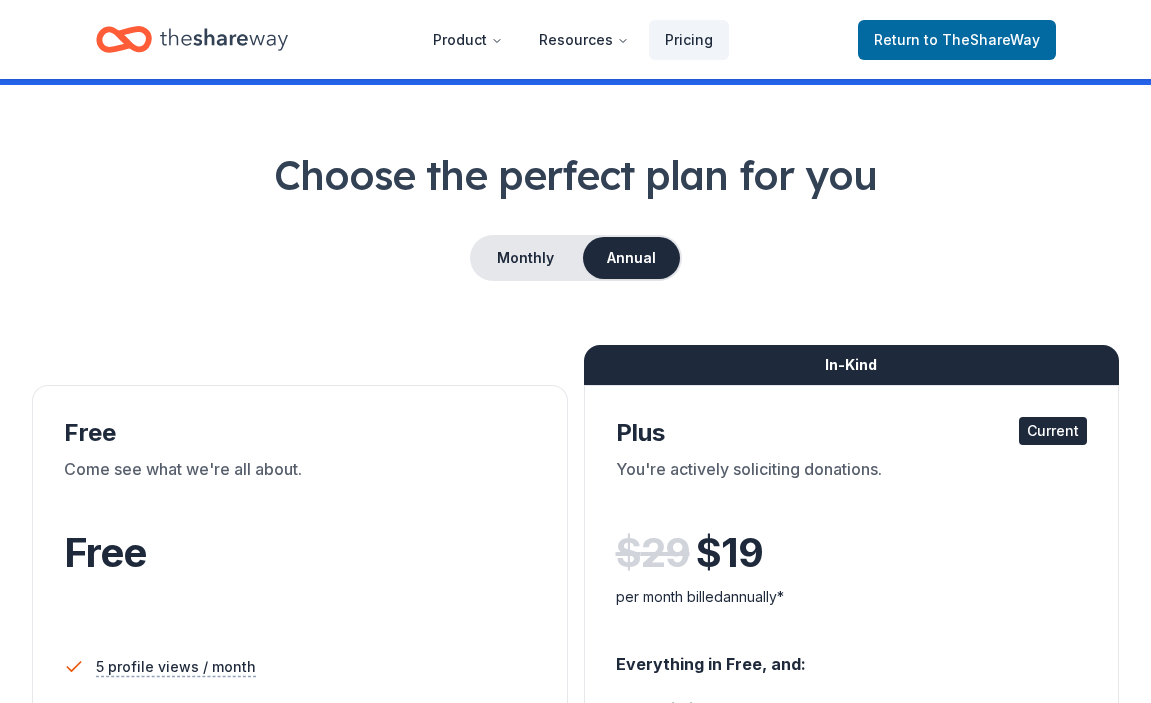 scroll, scrollTop: 0, scrollLeft: 0, axis: both 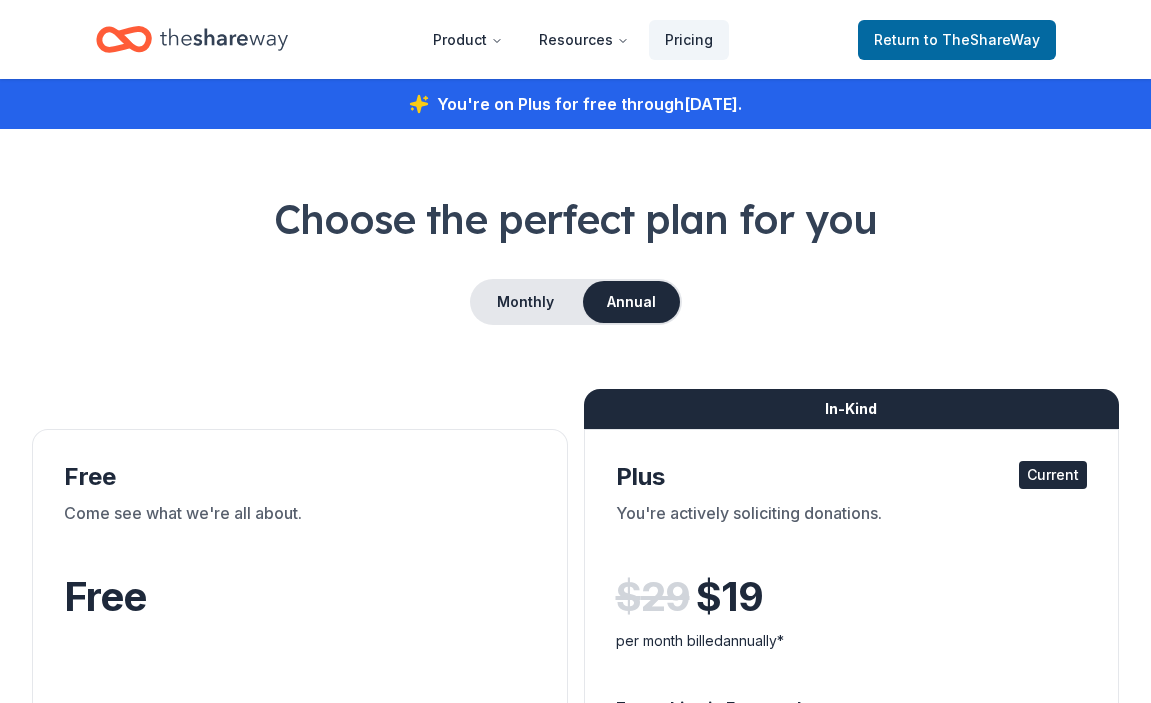 click 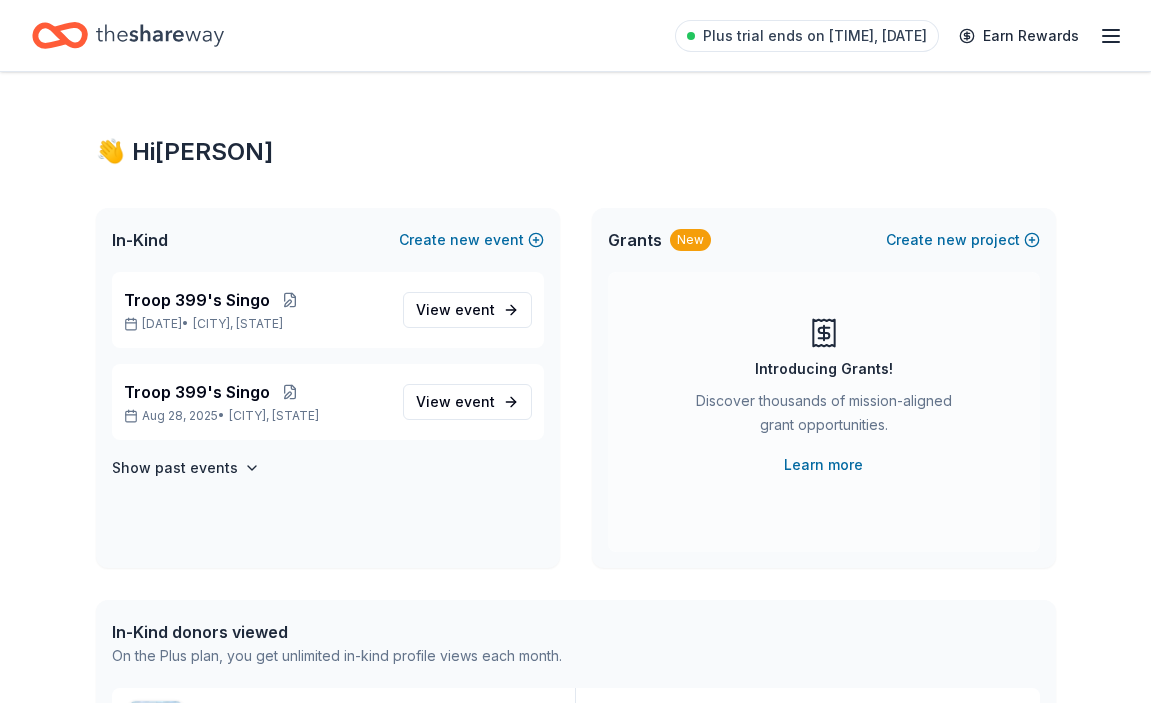 click 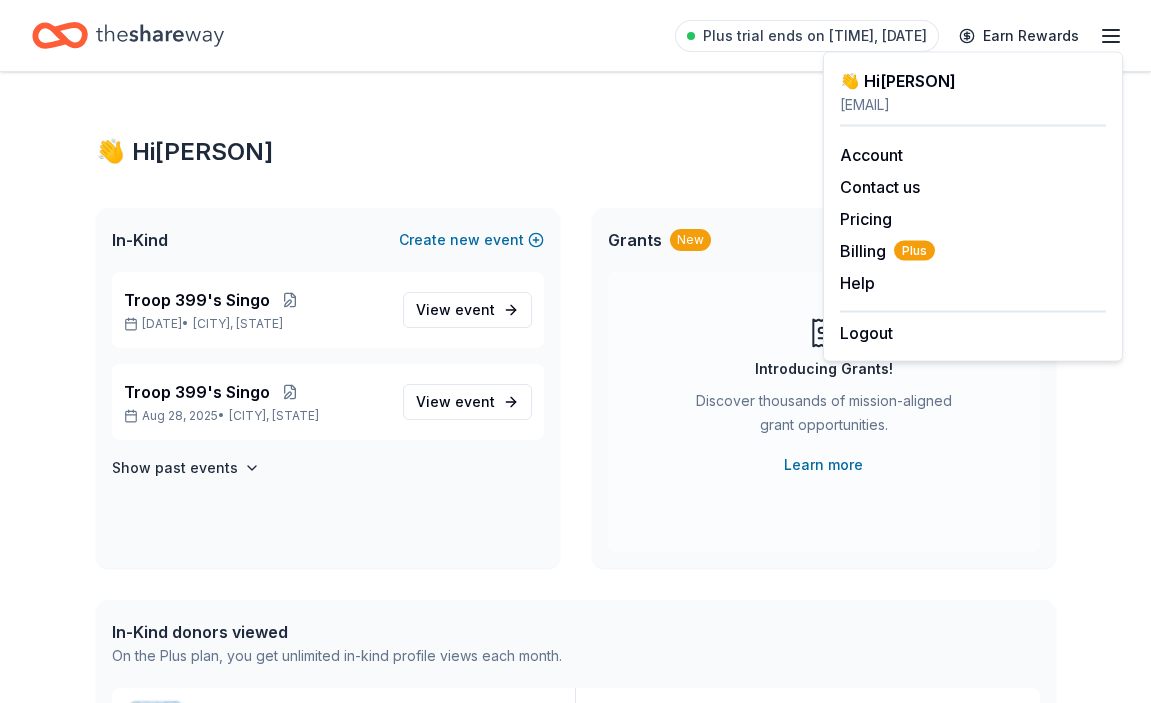 click on "👋 Hi  Dana" at bounding box center (576, 152) 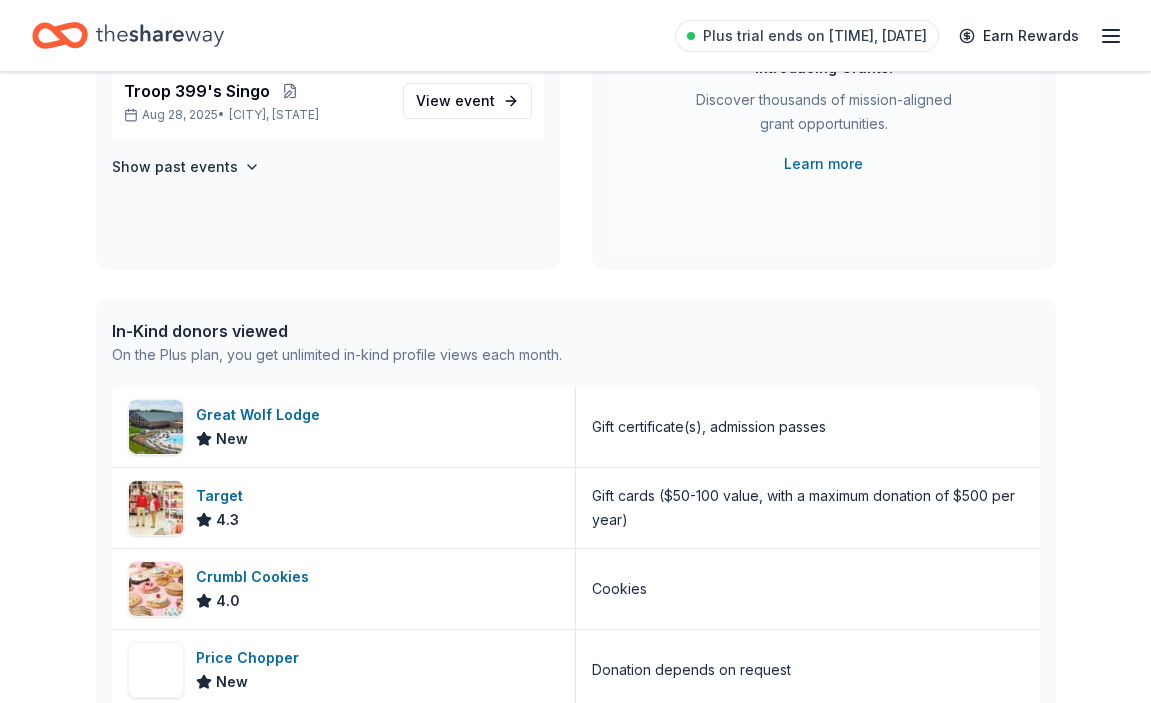 scroll, scrollTop: 0, scrollLeft: 0, axis: both 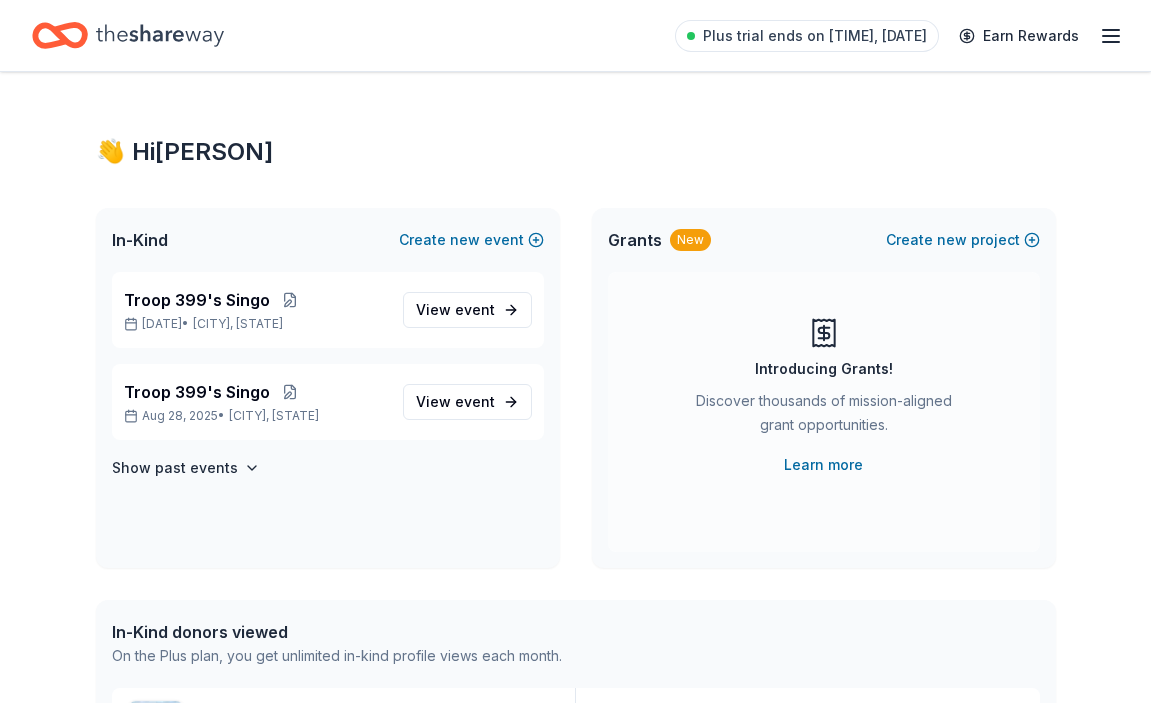 click 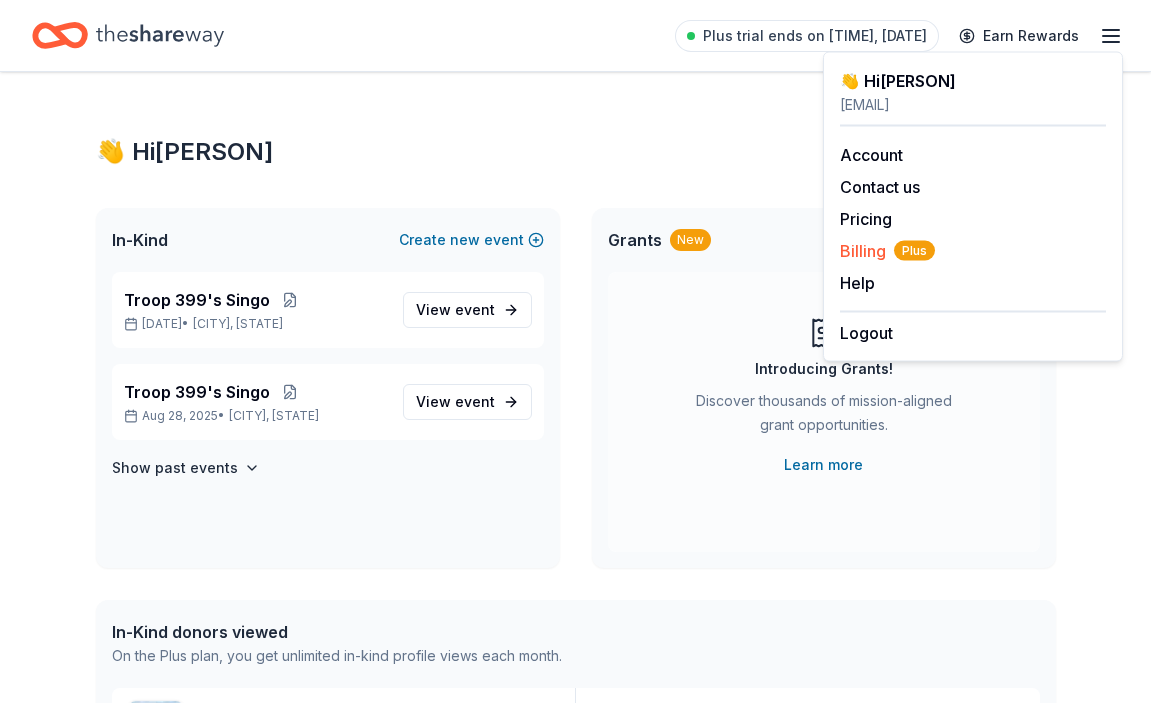 click on "Billing Plus" at bounding box center (887, 251) 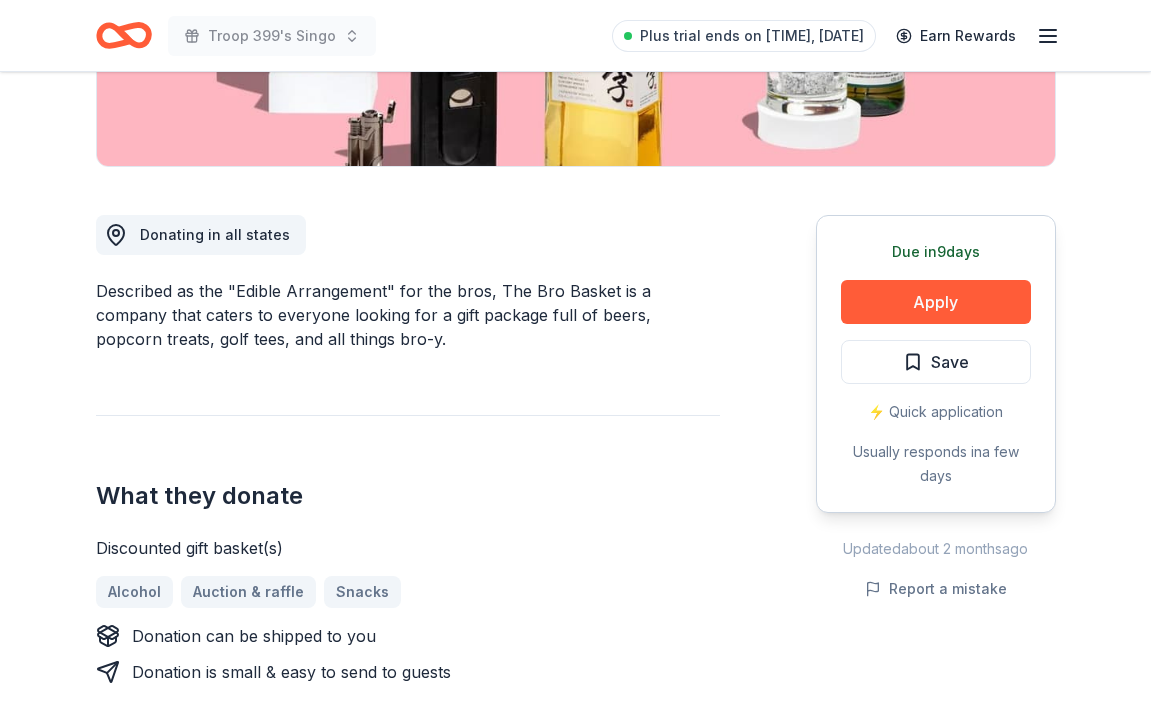 scroll, scrollTop: 445, scrollLeft: 0, axis: vertical 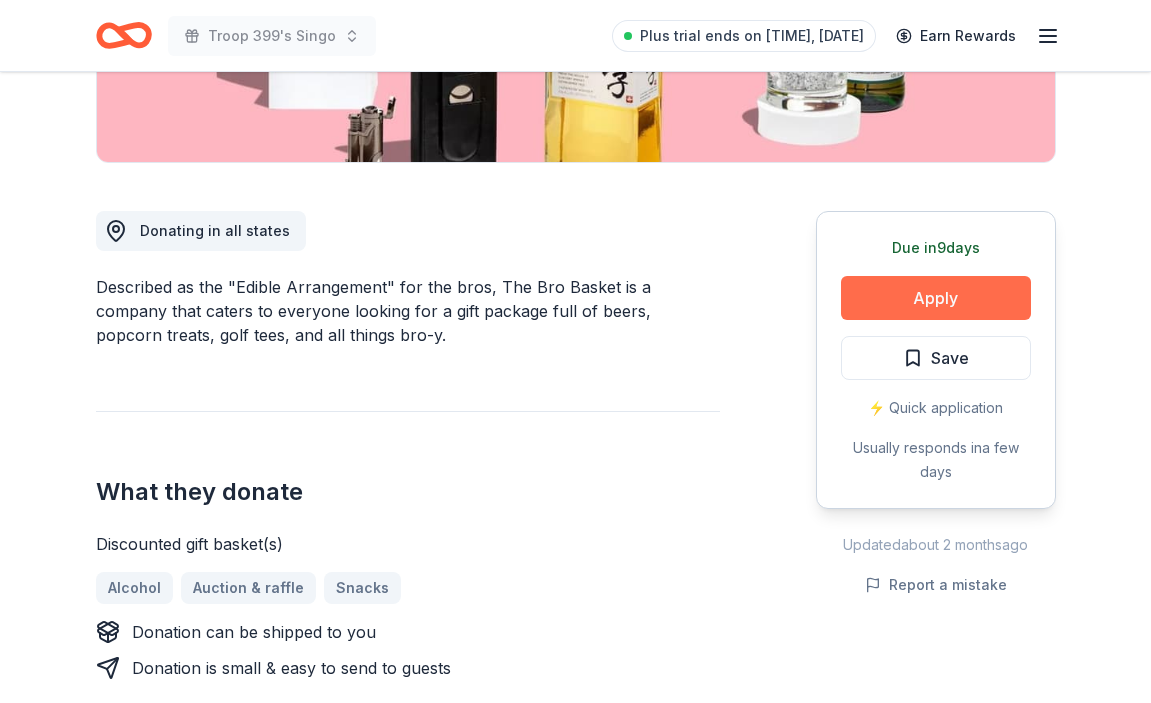 click on "Apply" at bounding box center (936, 298) 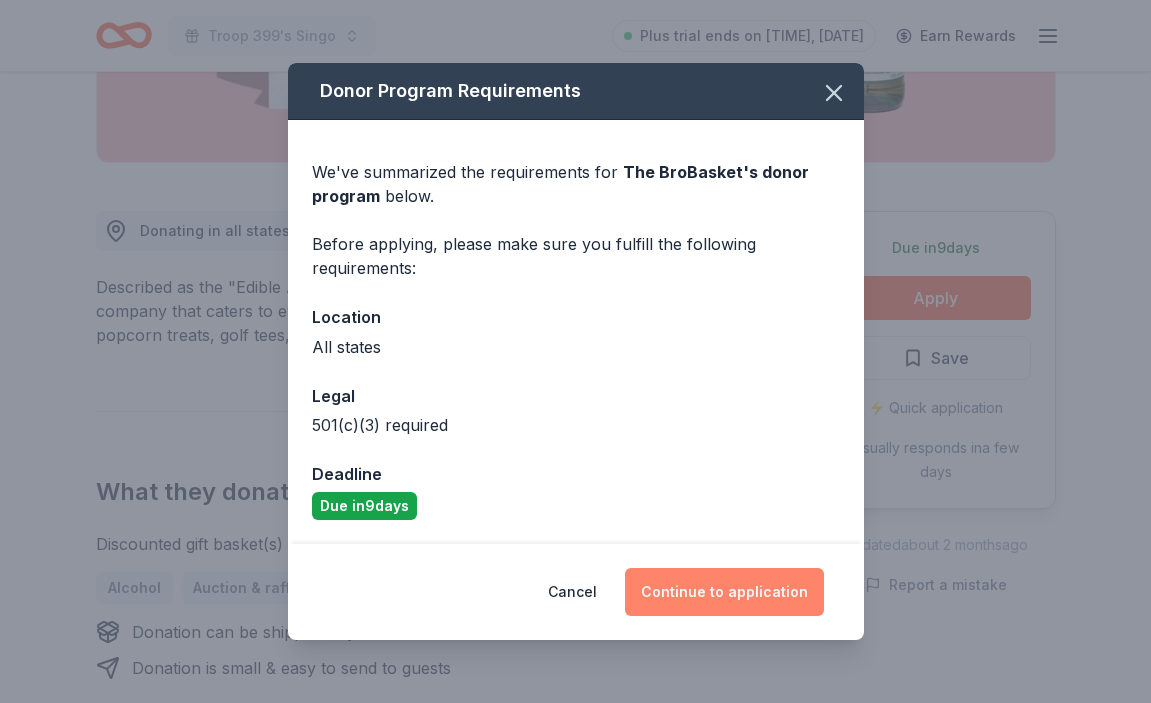 click on "Continue to application" at bounding box center [724, 592] 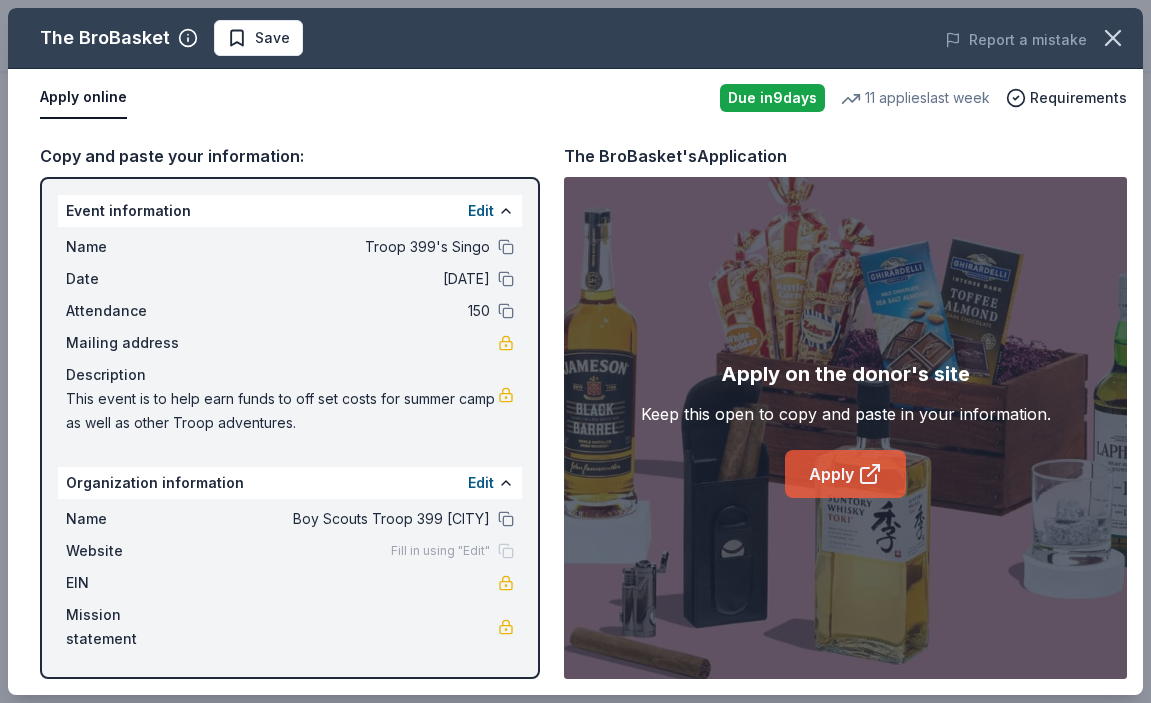 click on "Apply" at bounding box center (845, 474) 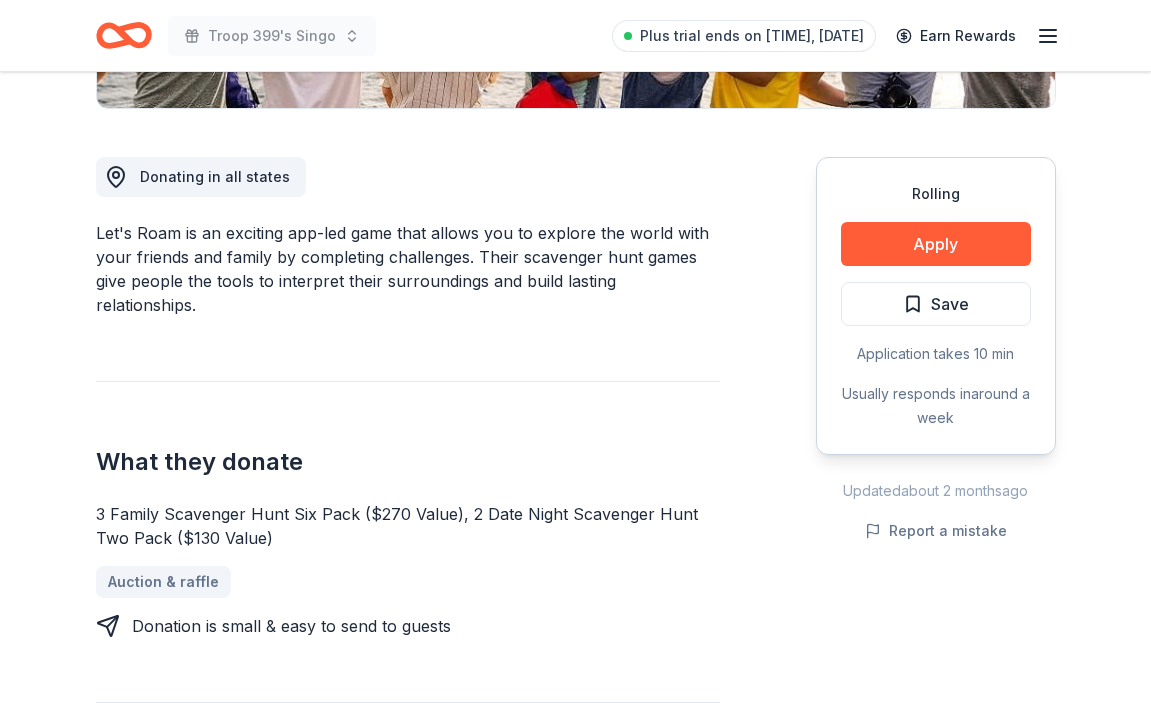 scroll, scrollTop: 500, scrollLeft: 0, axis: vertical 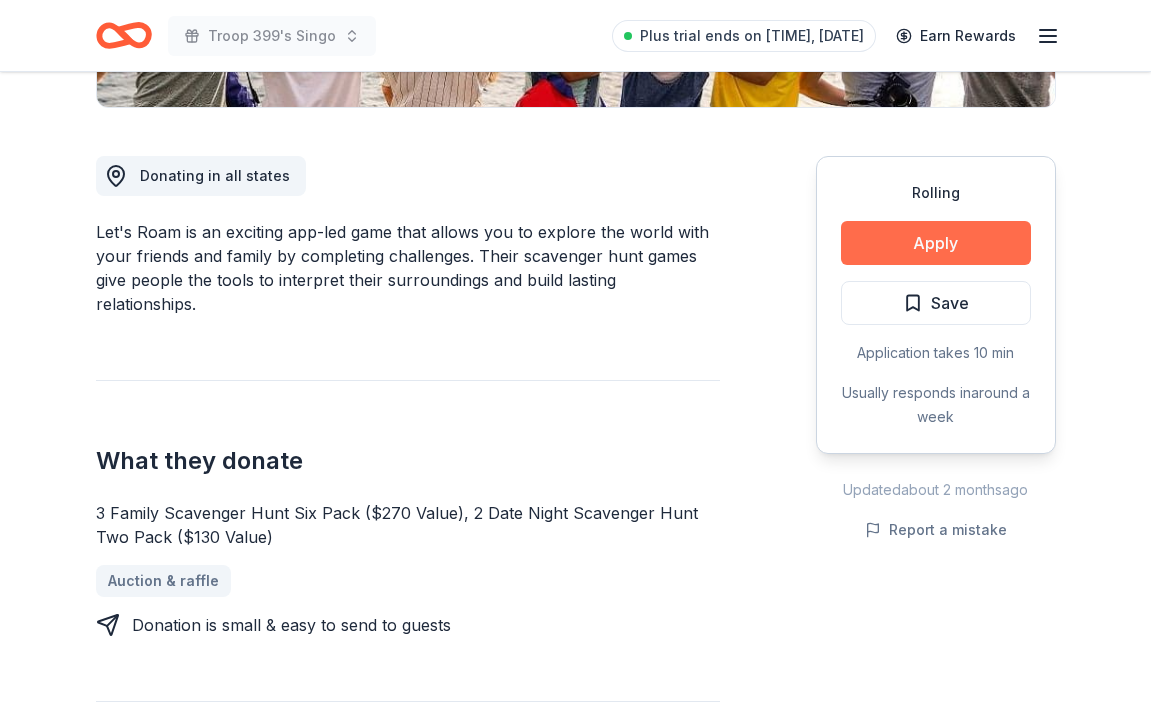 click on "Apply" at bounding box center (936, 243) 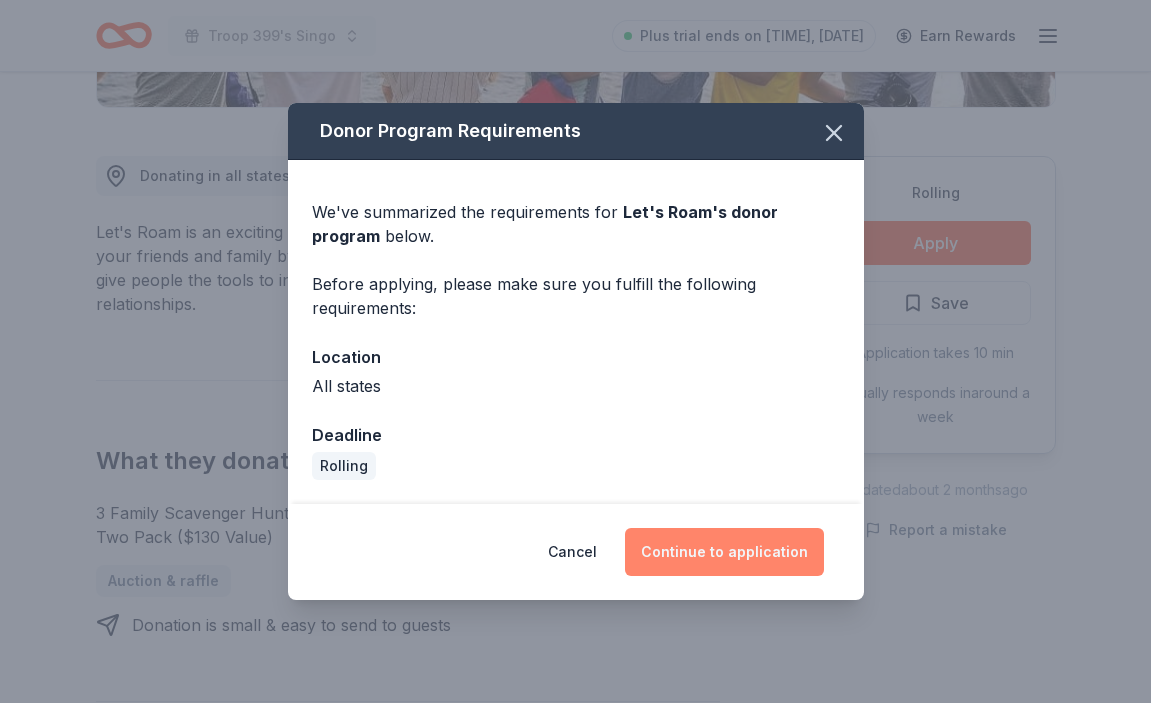 click on "Continue to application" at bounding box center [724, 552] 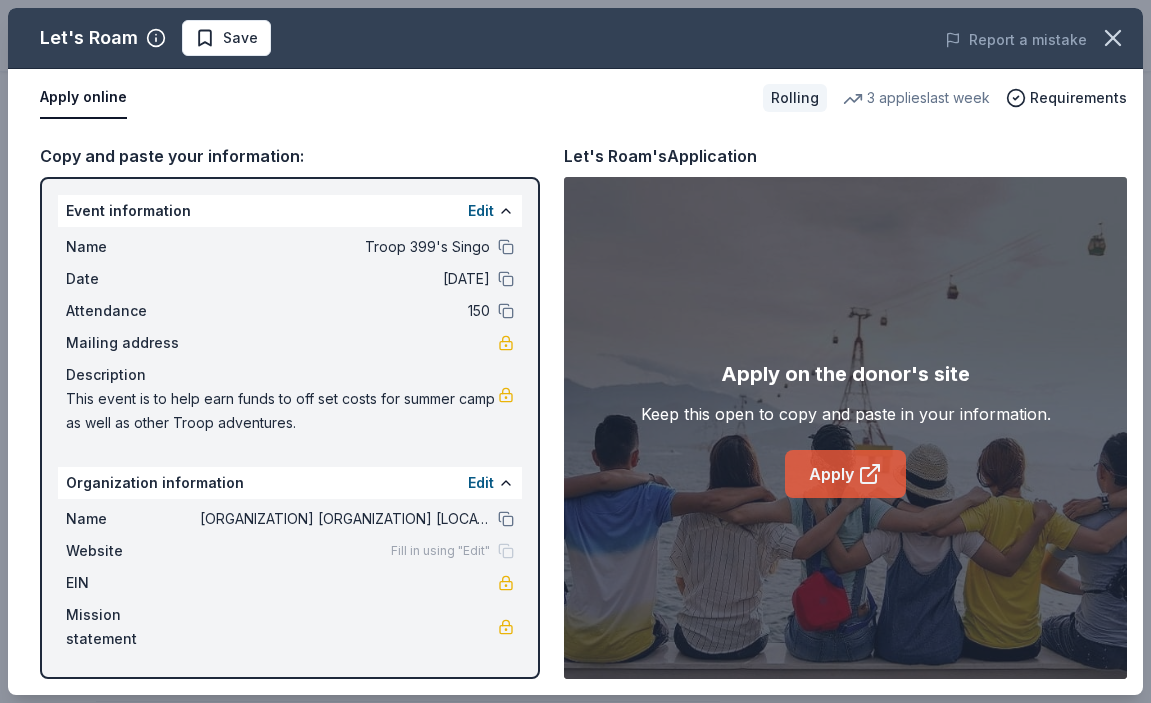 click on "Apply" at bounding box center (845, 474) 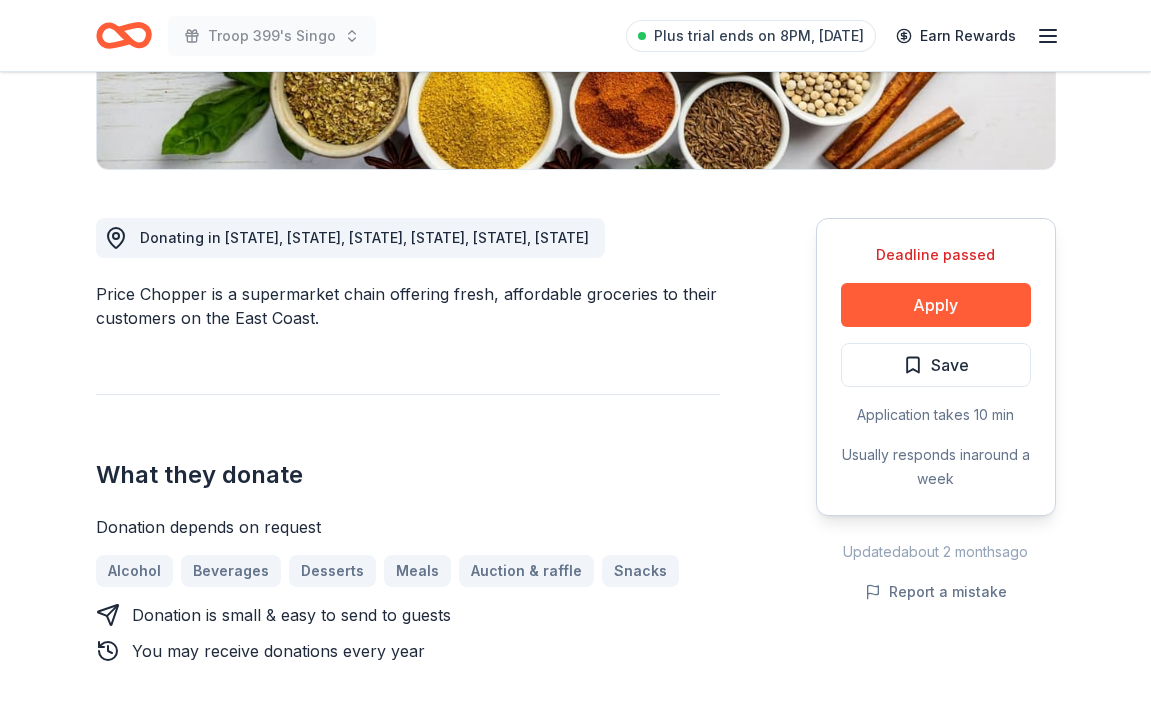 scroll, scrollTop: 429, scrollLeft: 0, axis: vertical 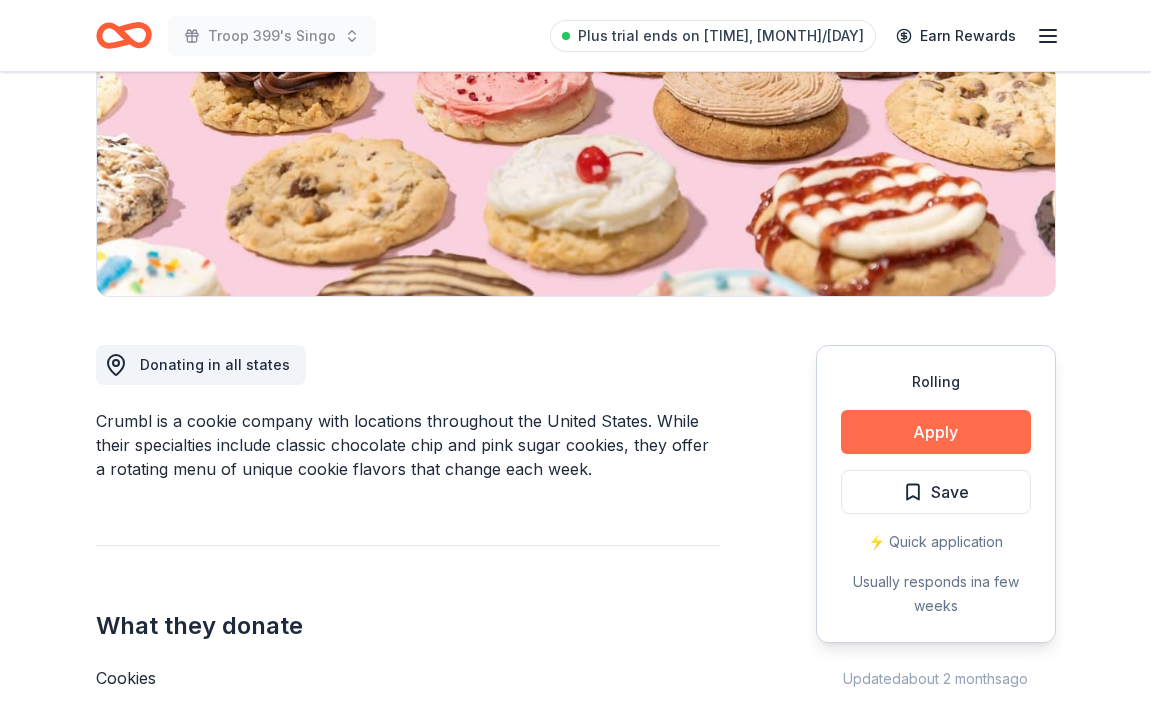 click on "Apply" at bounding box center (936, 432) 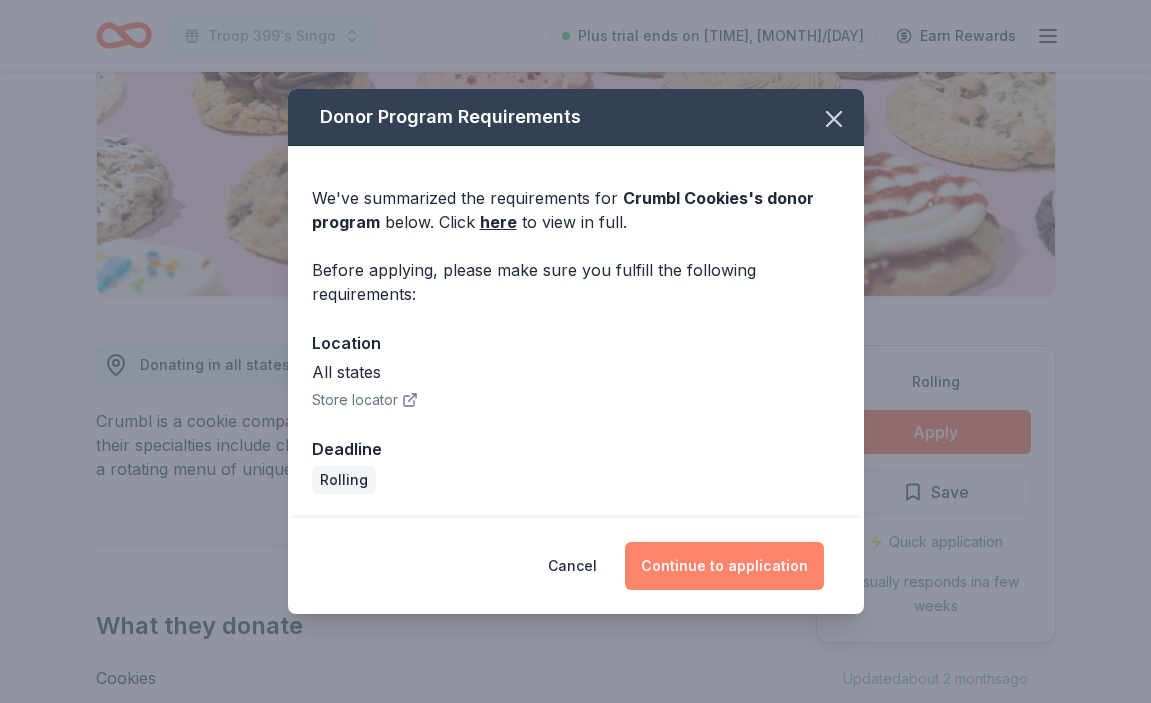 click on "Continue to application" at bounding box center (724, 566) 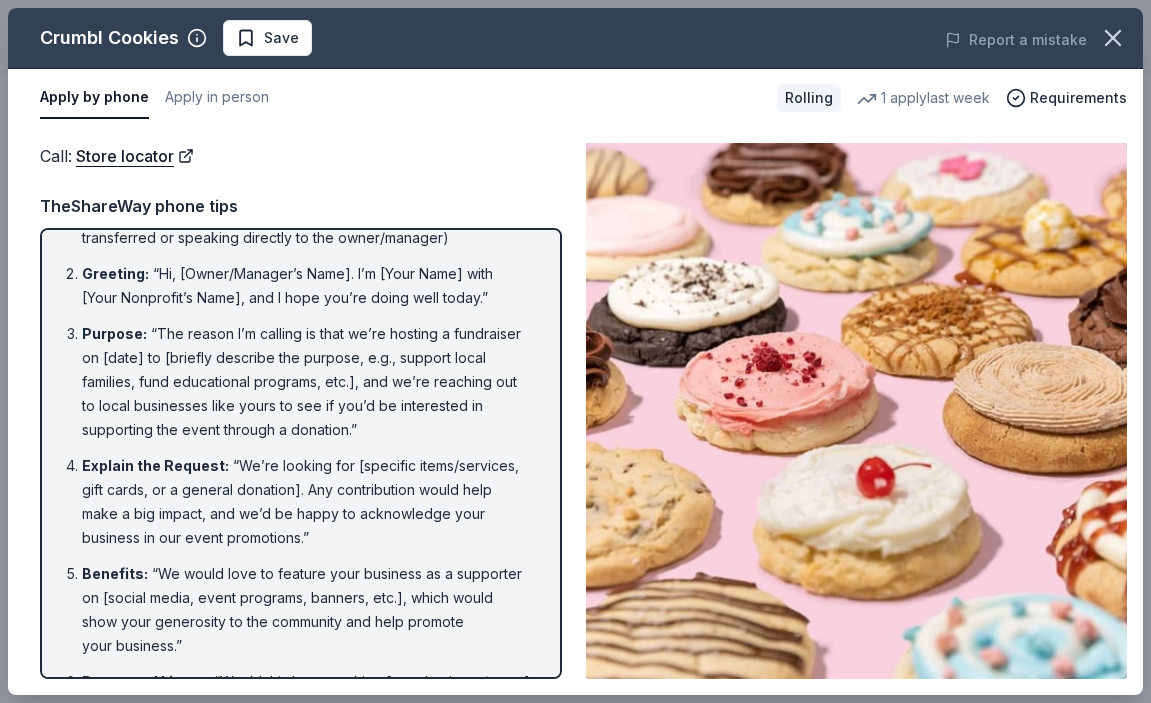 scroll, scrollTop: 0, scrollLeft: 0, axis: both 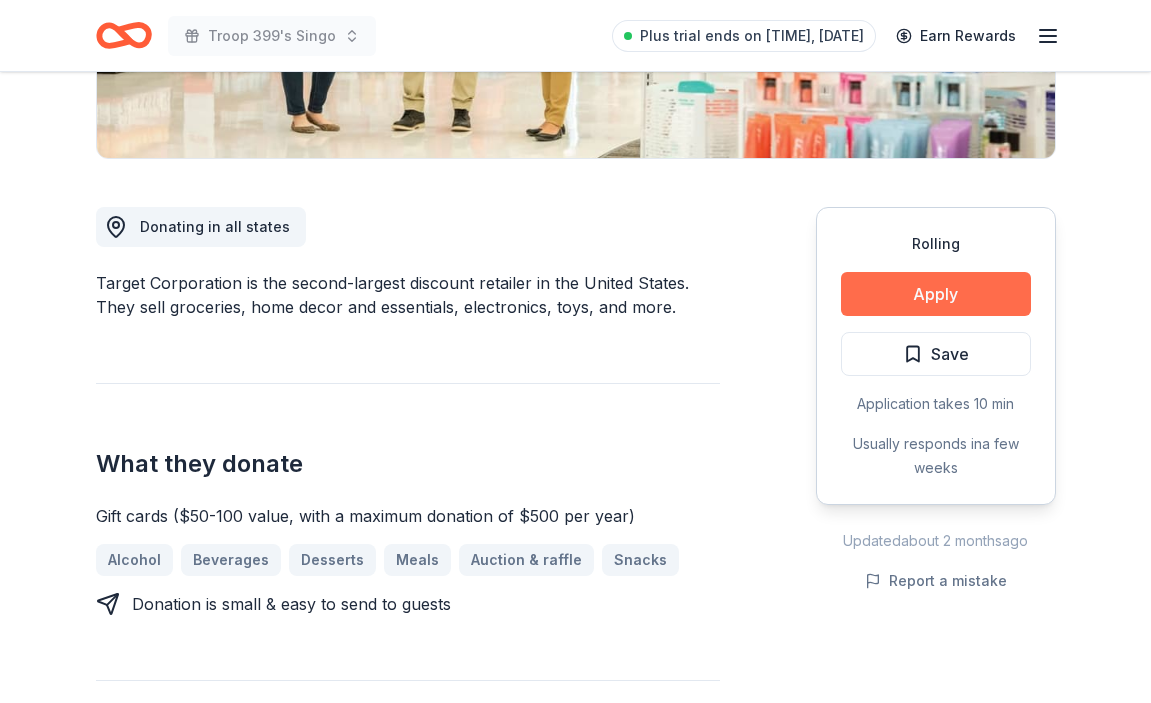 click on "Apply" at bounding box center [936, 294] 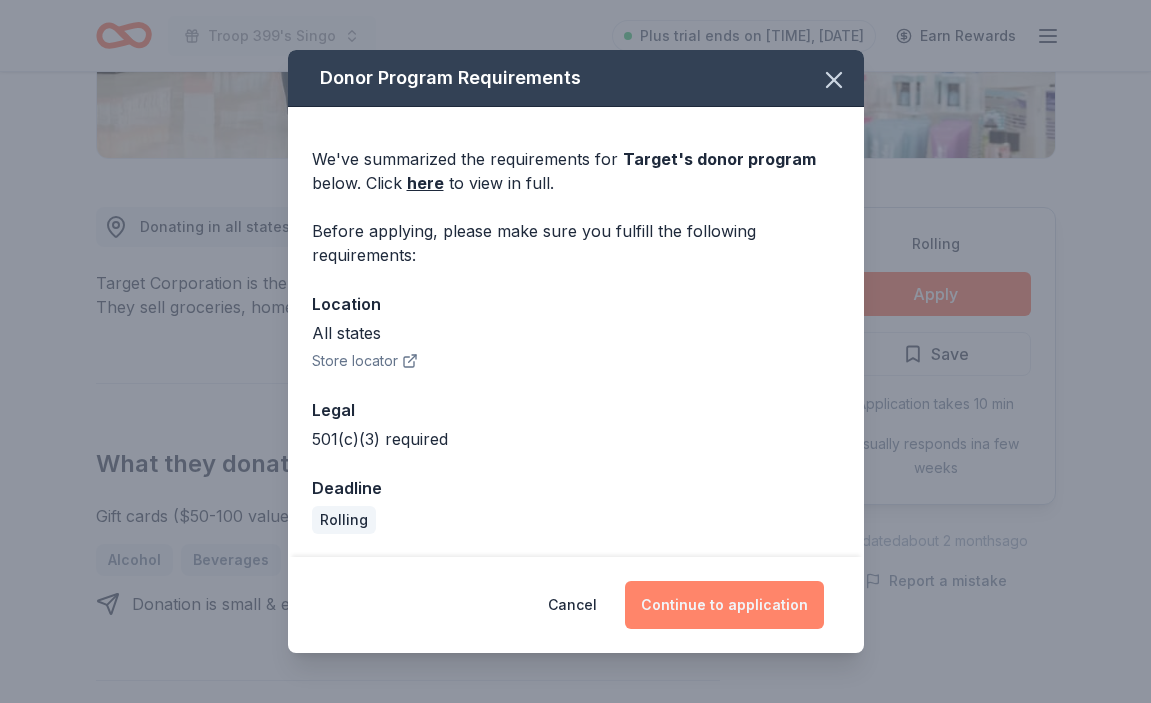 click on "Continue to application" at bounding box center (724, 605) 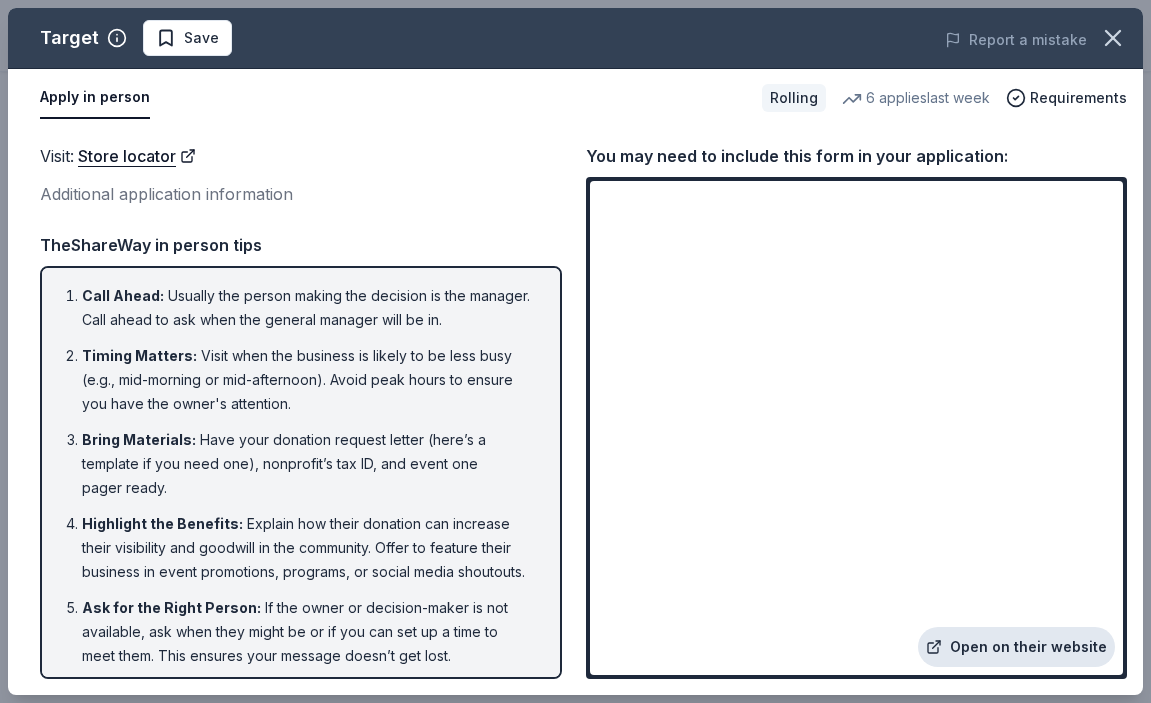 click on "Open on their website" at bounding box center (1016, 647) 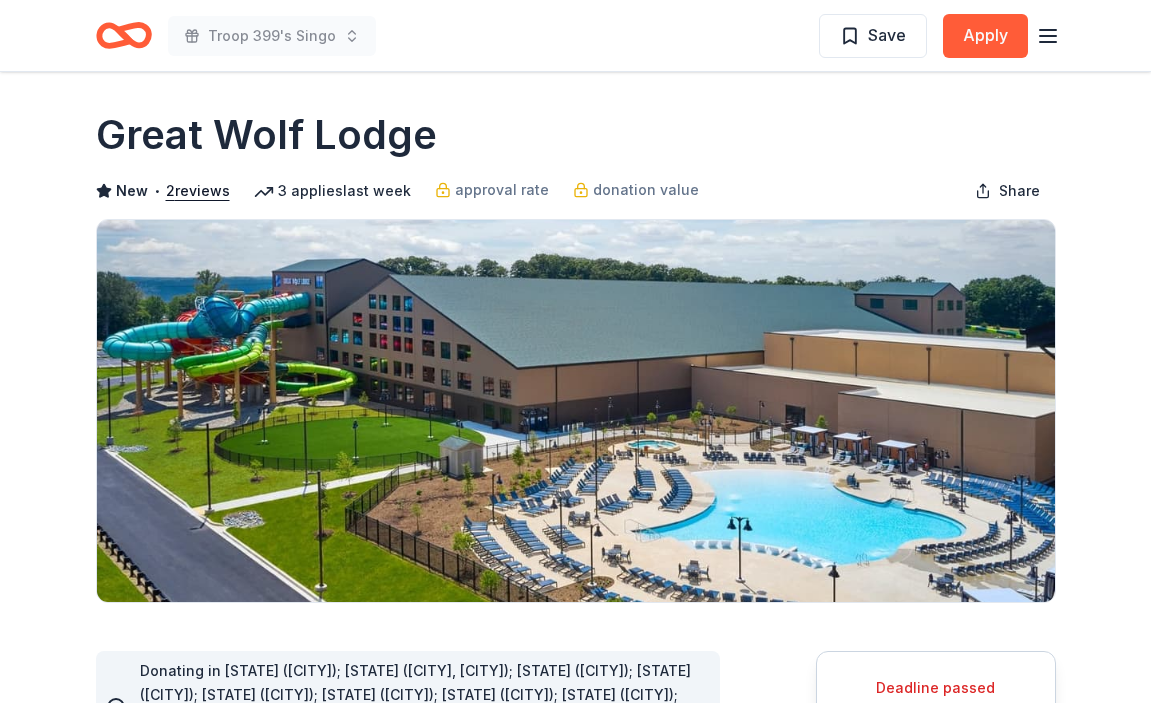 scroll, scrollTop: 0, scrollLeft: 0, axis: both 